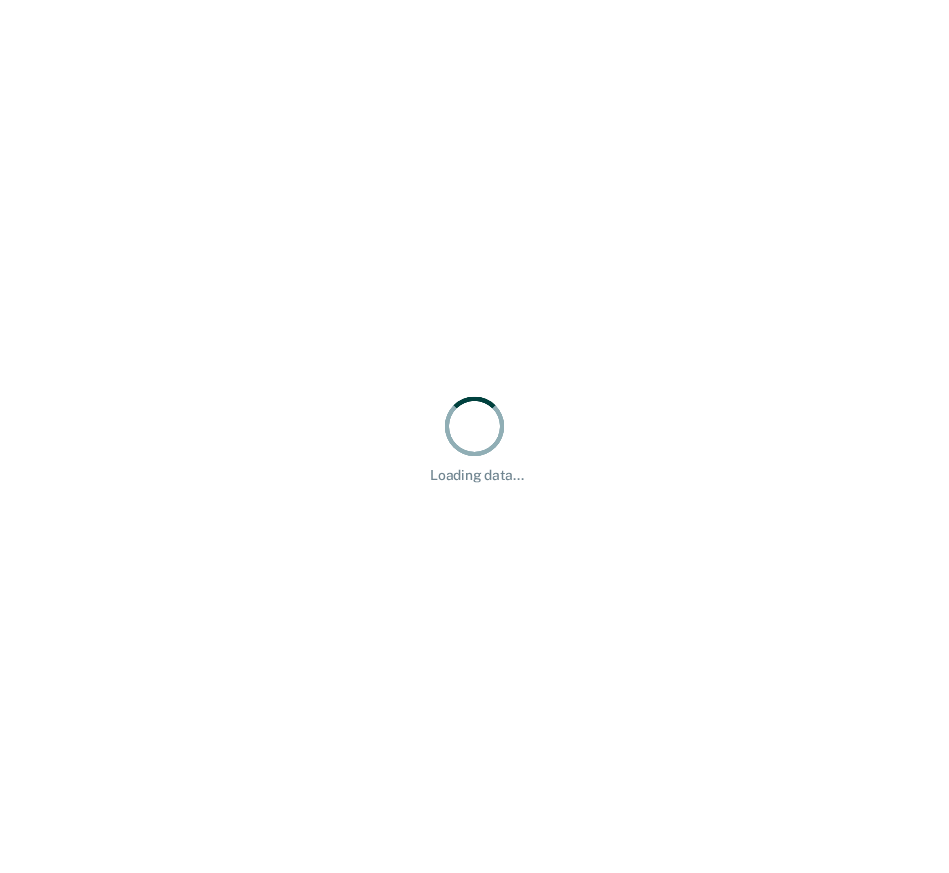 scroll, scrollTop: 0, scrollLeft: 0, axis: both 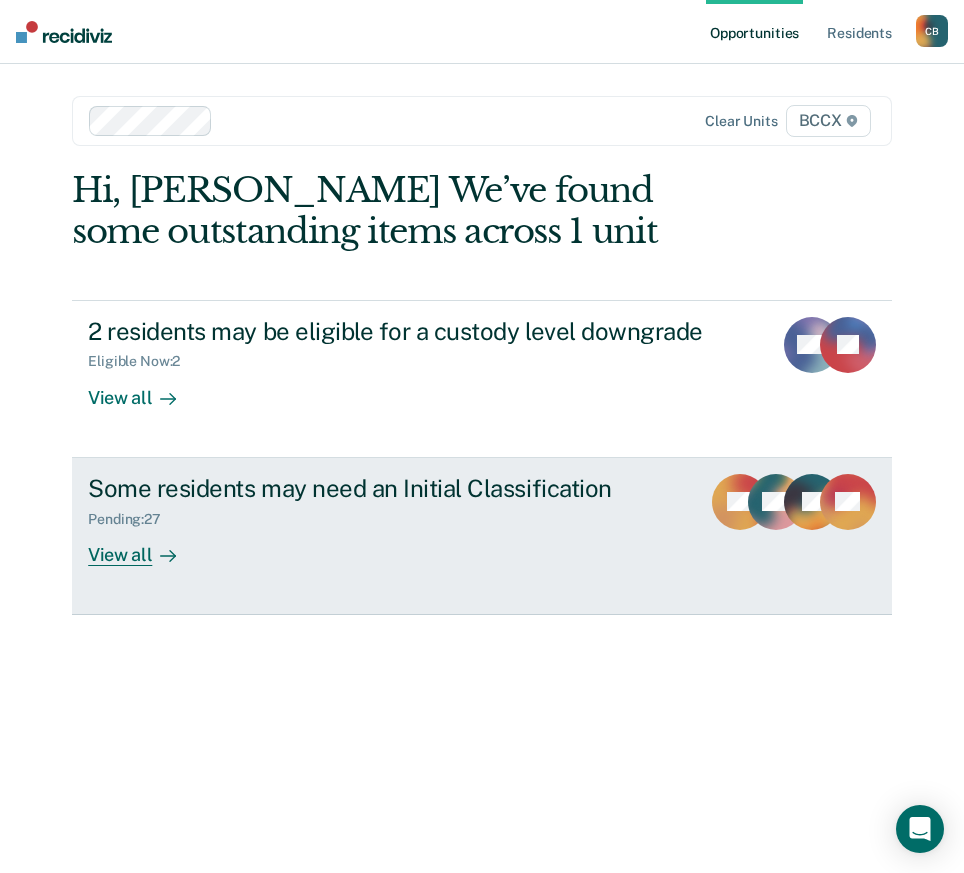 click on "View all" at bounding box center (144, 546) 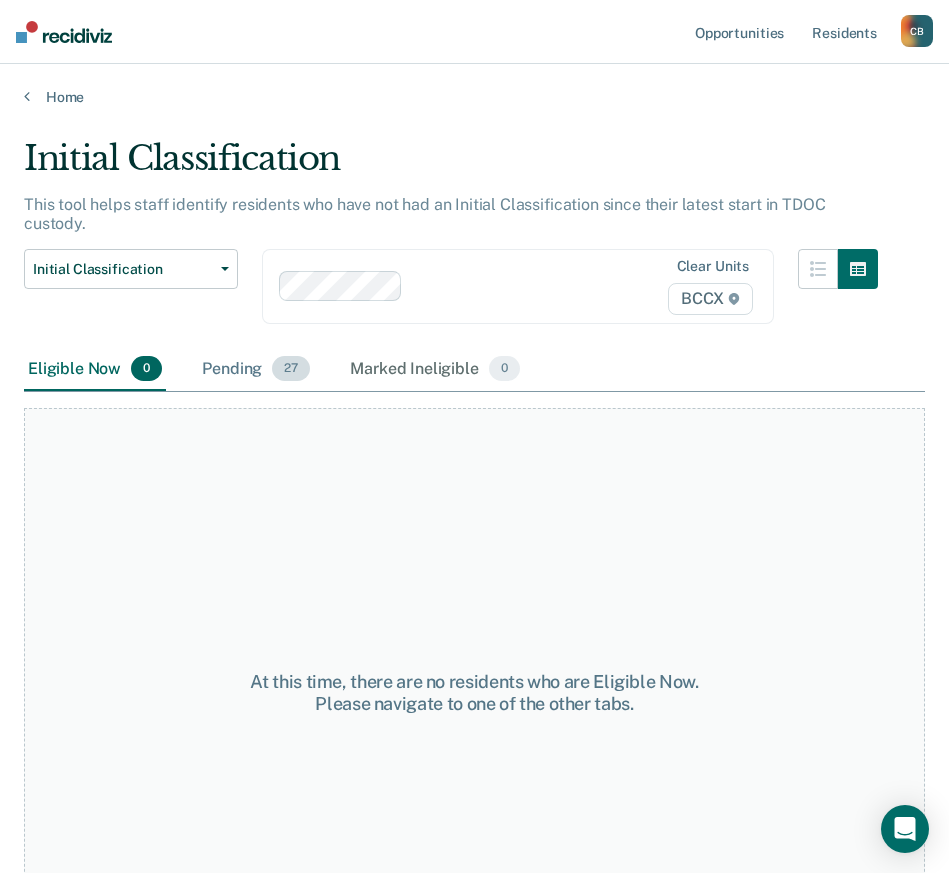 click on "Pending 27" at bounding box center [256, 370] 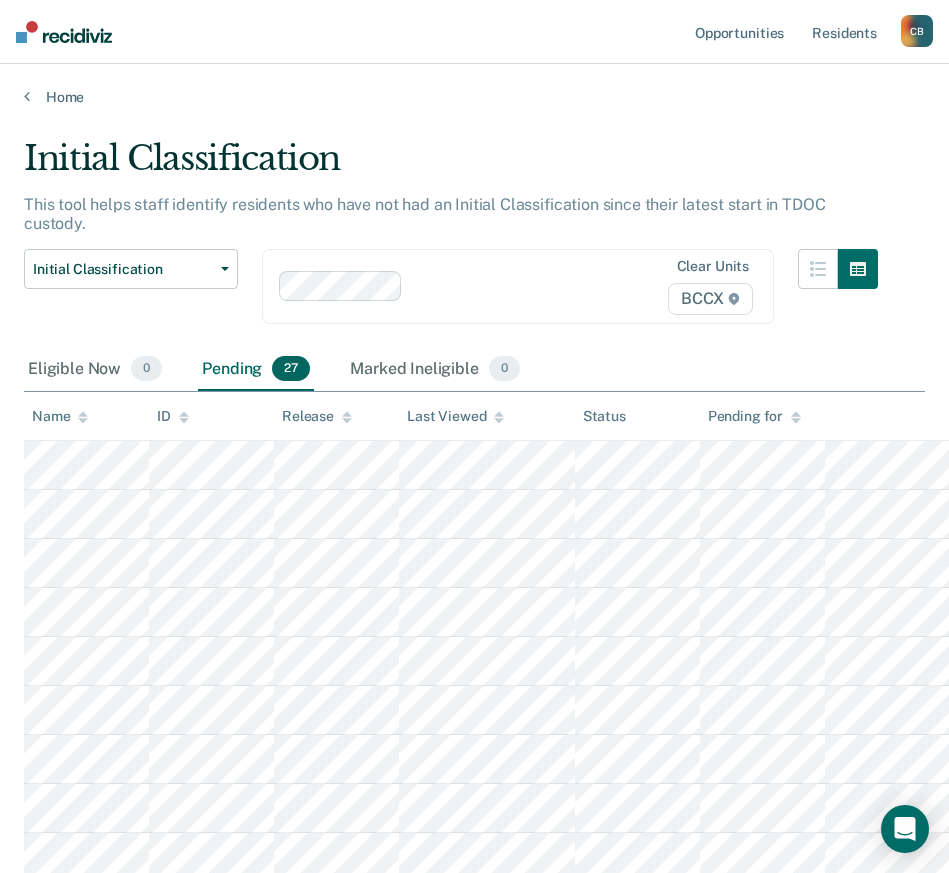 click on "Initial Classification" at bounding box center [451, 166] 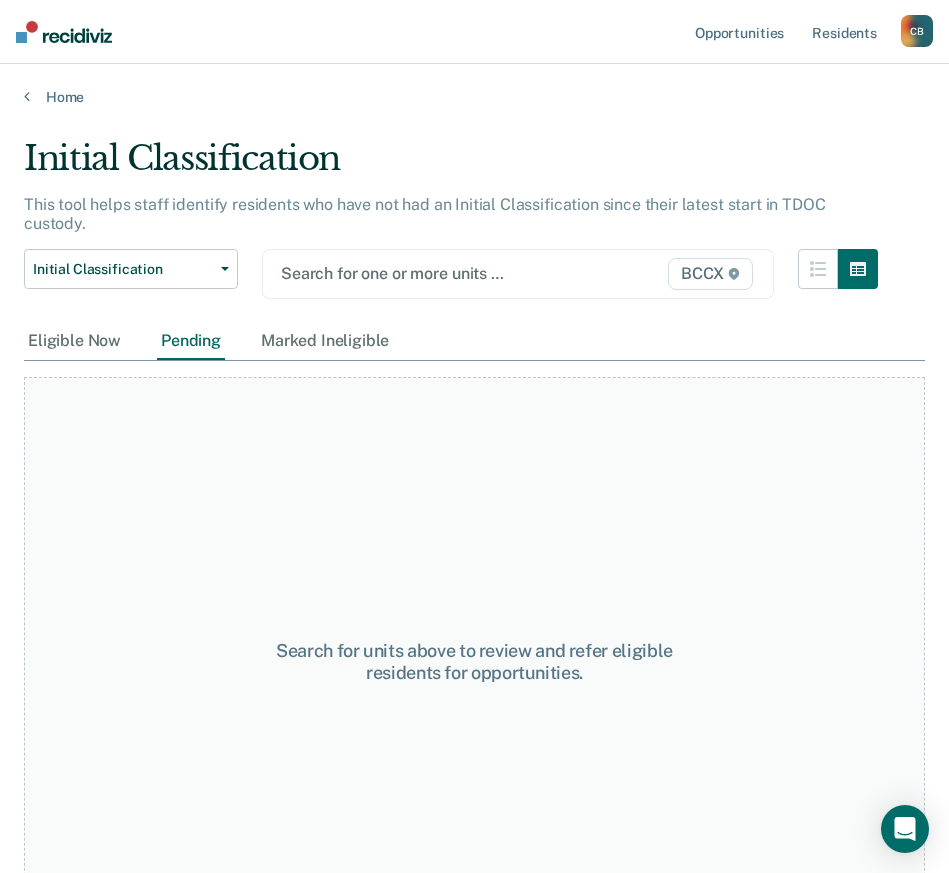 click at bounding box center (446, 273) 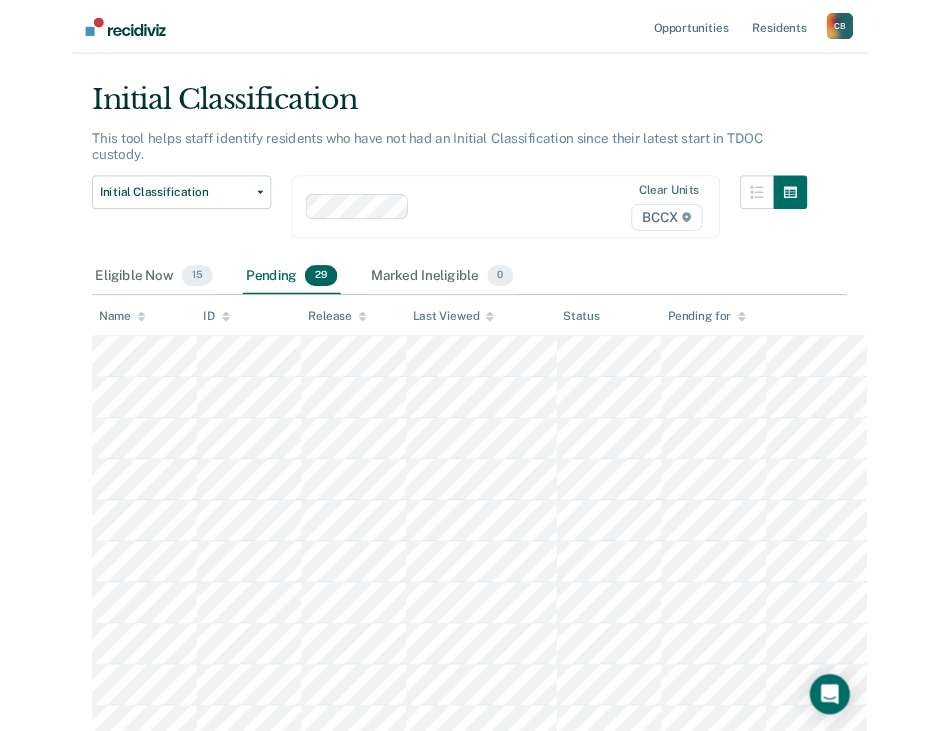 scroll, scrollTop: 53, scrollLeft: 0, axis: vertical 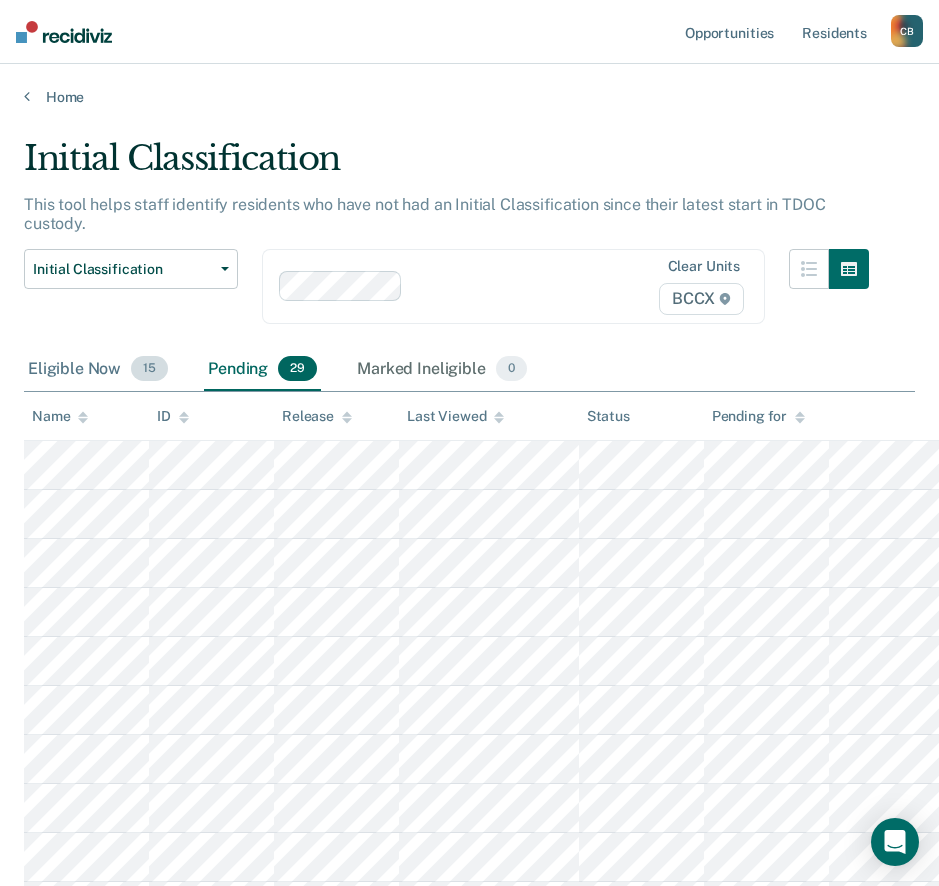 click on "Eligible Now 15" at bounding box center (98, 370) 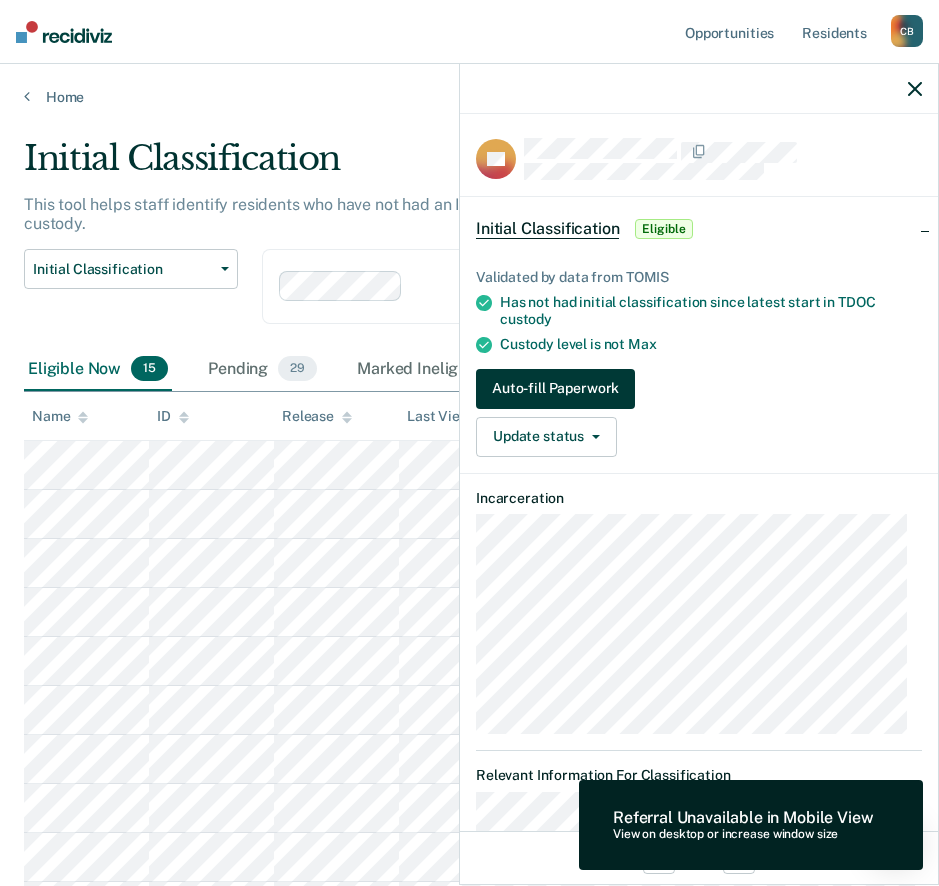 click on "Auto-fill Paperwork" at bounding box center [555, 389] 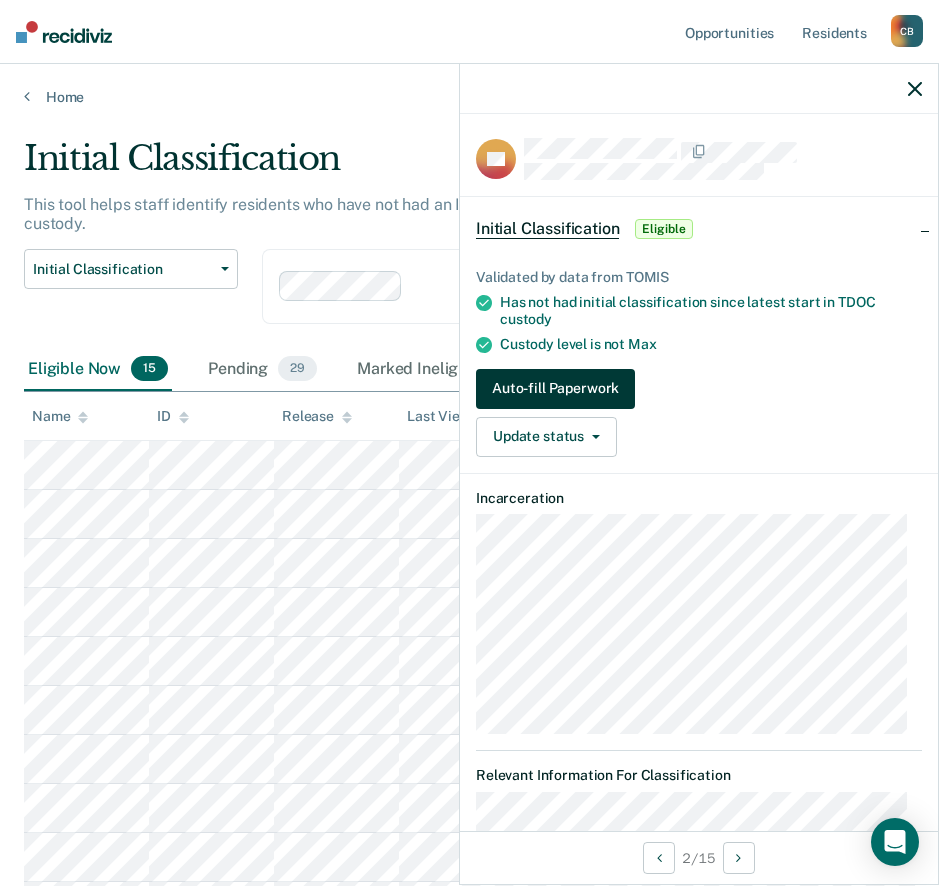 click on "Auto-fill Paperwork" at bounding box center (555, 389) 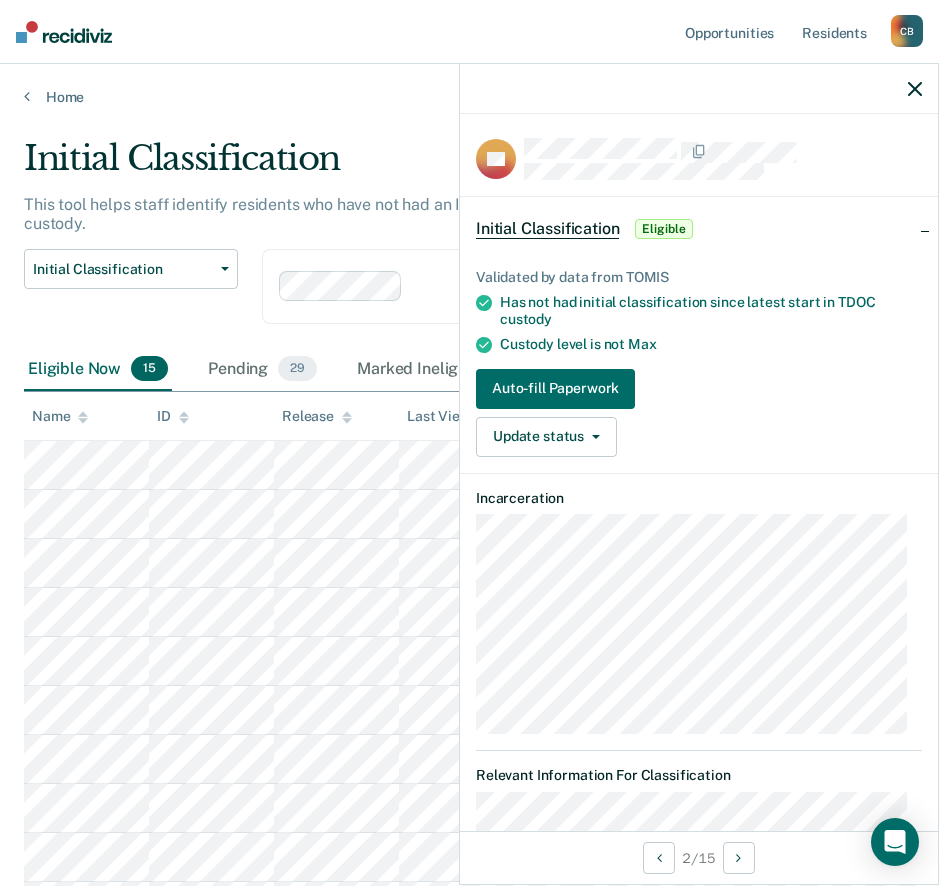 click 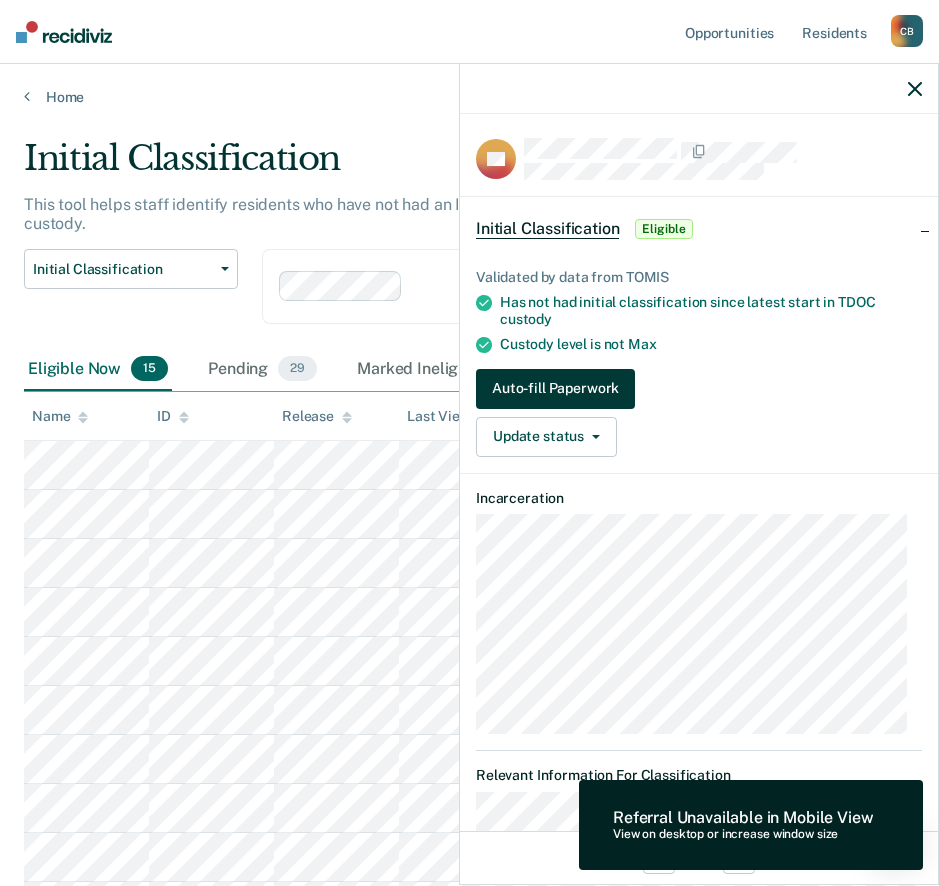 click on "Auto-fill Paperwork" at bounding box center [555, 389] 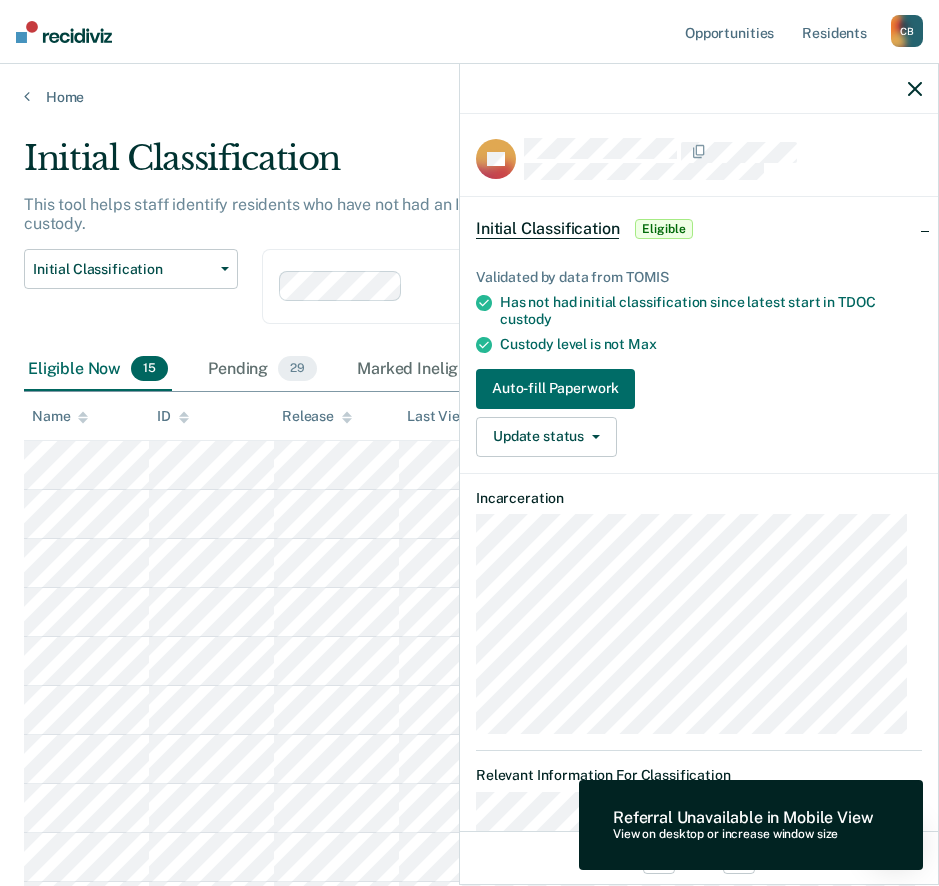 click on "Referral Unavailable in Mobile View" at bounding box center [743, 817] 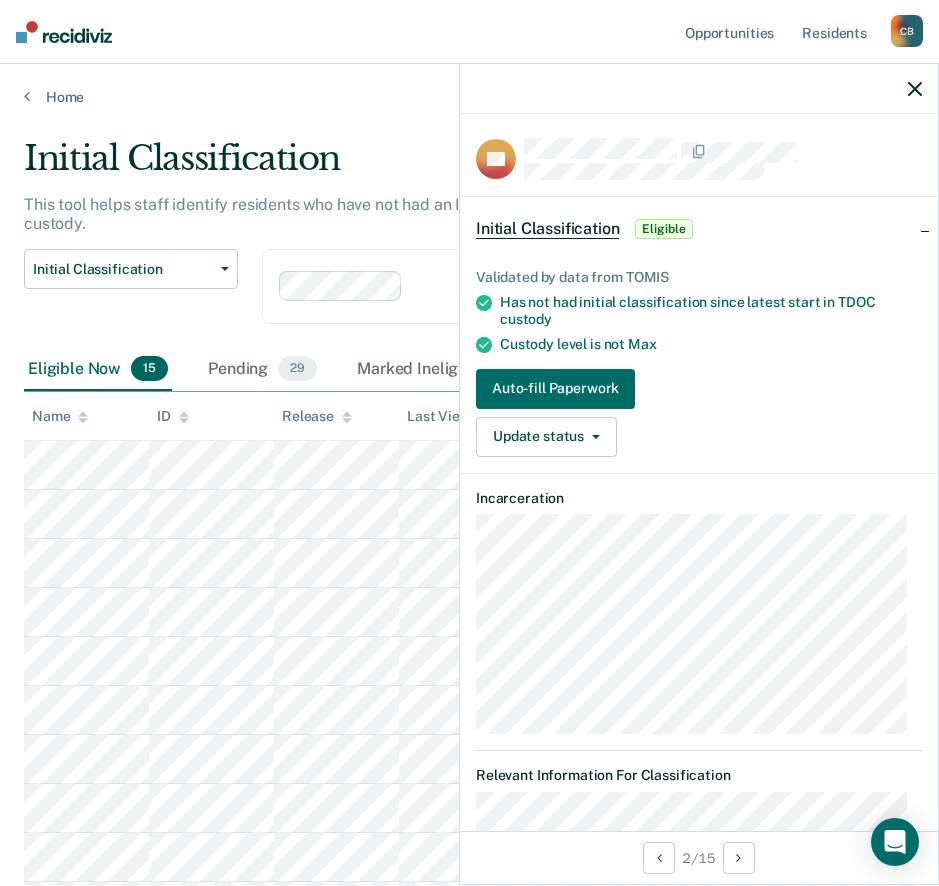 click on "Eligible" at bounding box center (663, 229) 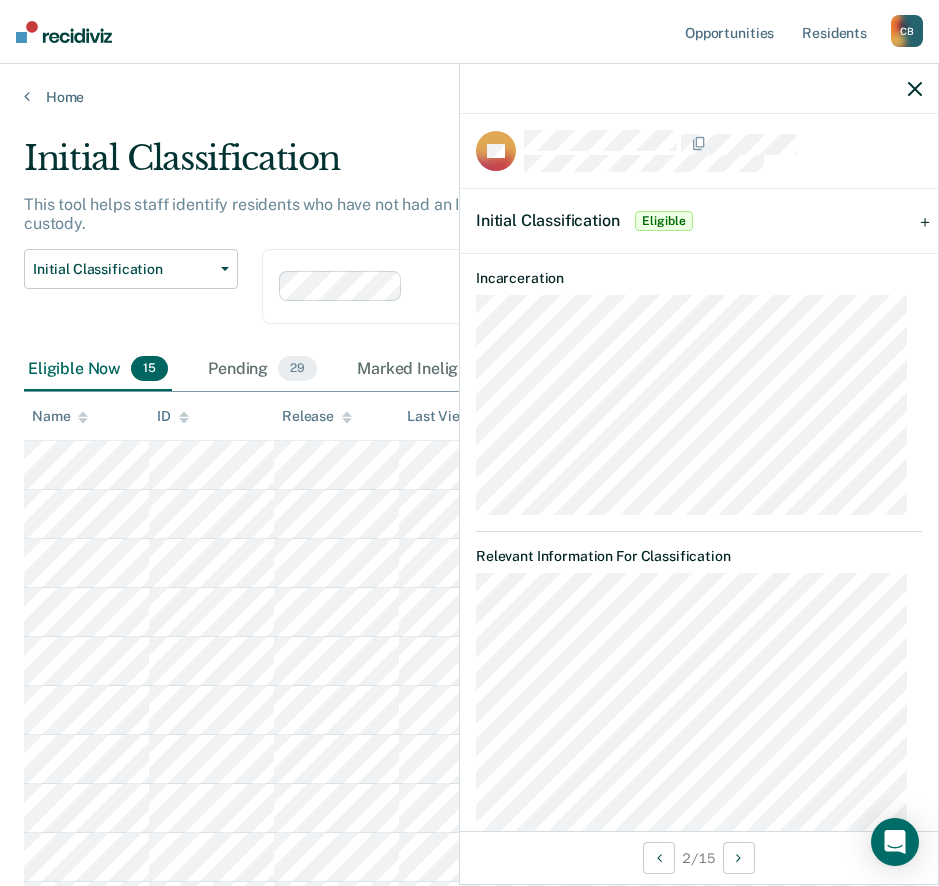 scroll, scrollTop: 0, scrollLeft: 0, axis: both 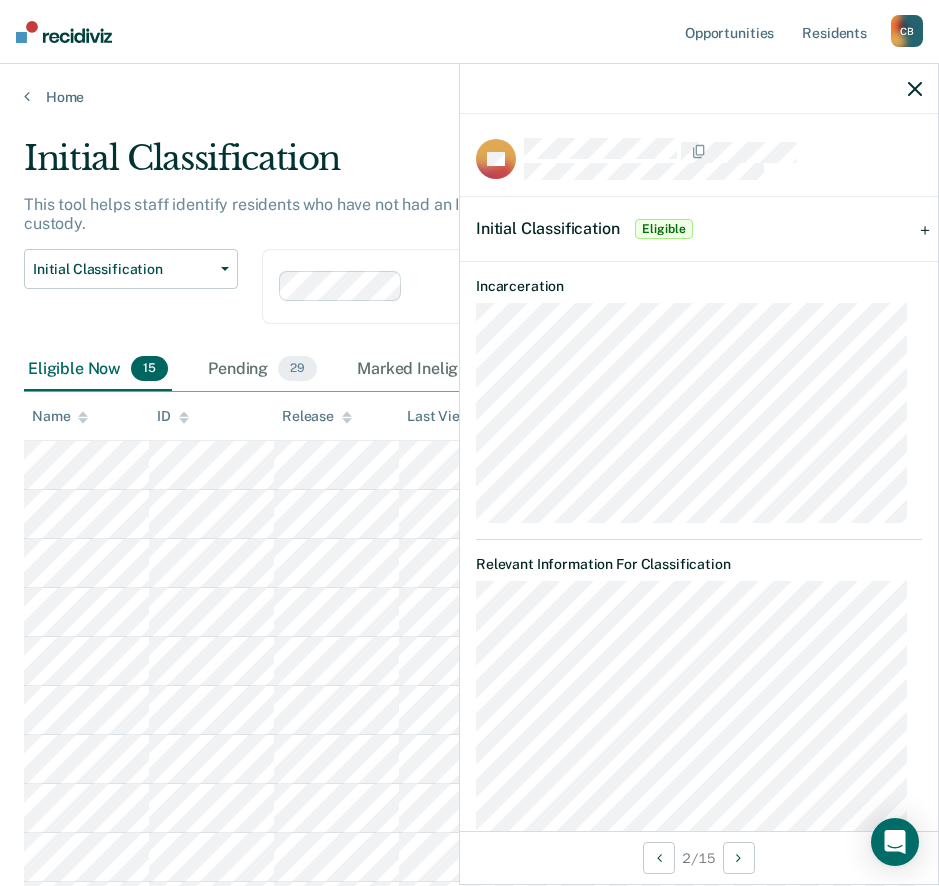 click at bounding box center [699, 89] 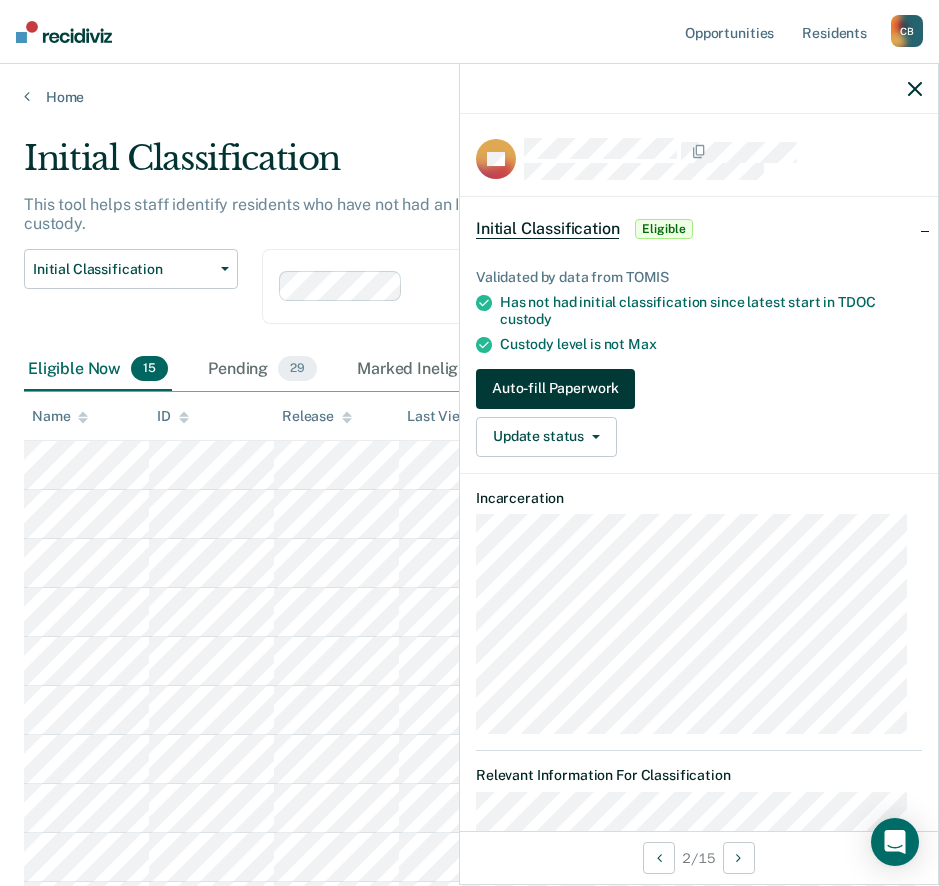 click on "Auto-fill Paperwork" at bounding box center (555, 389) 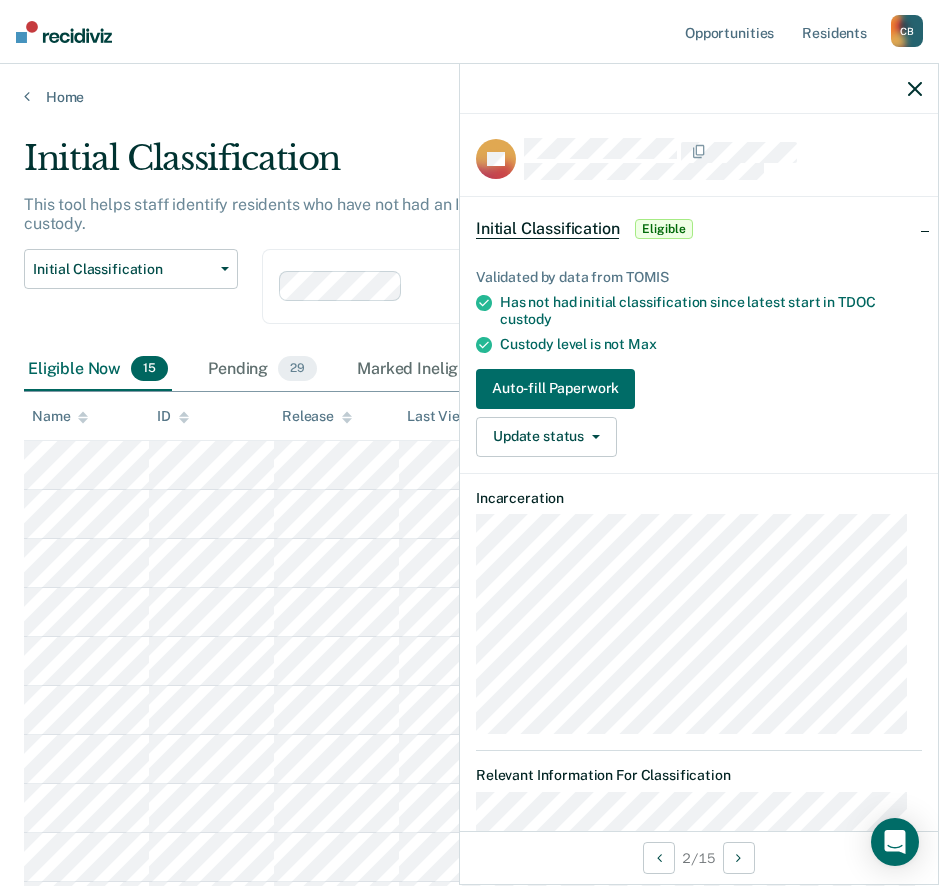click at bounding box center (699, 89) 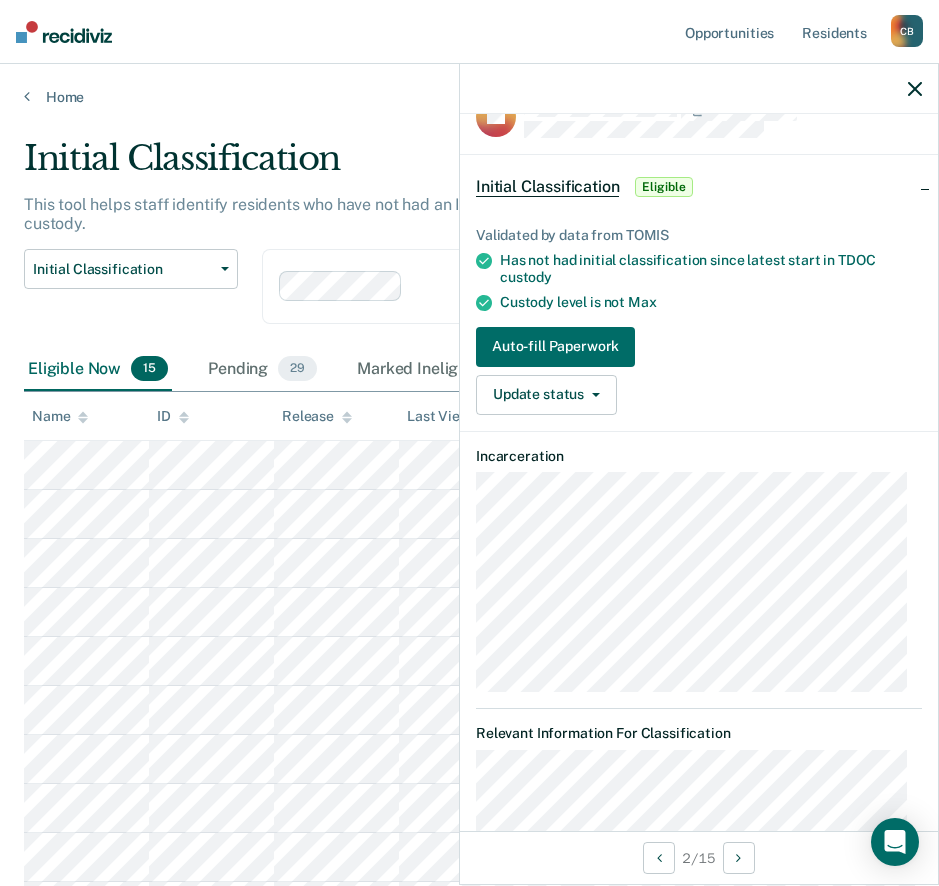 scroll, scrollTop: 0, scrollLeft: 0, axis: both 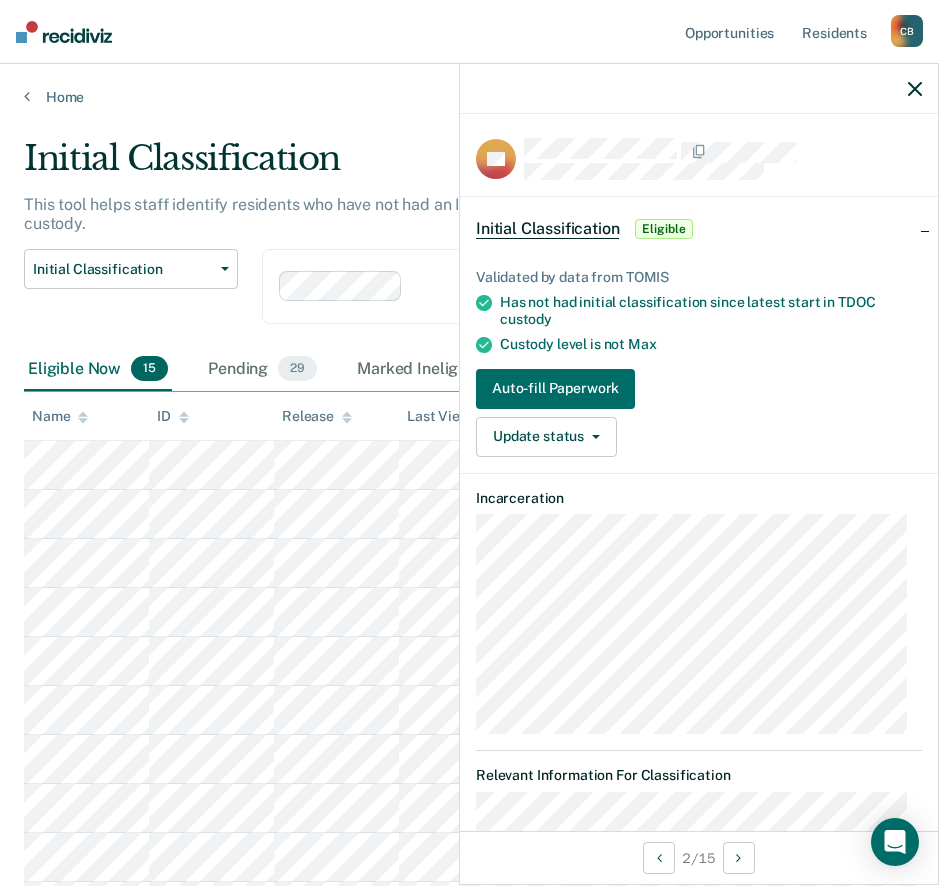 click 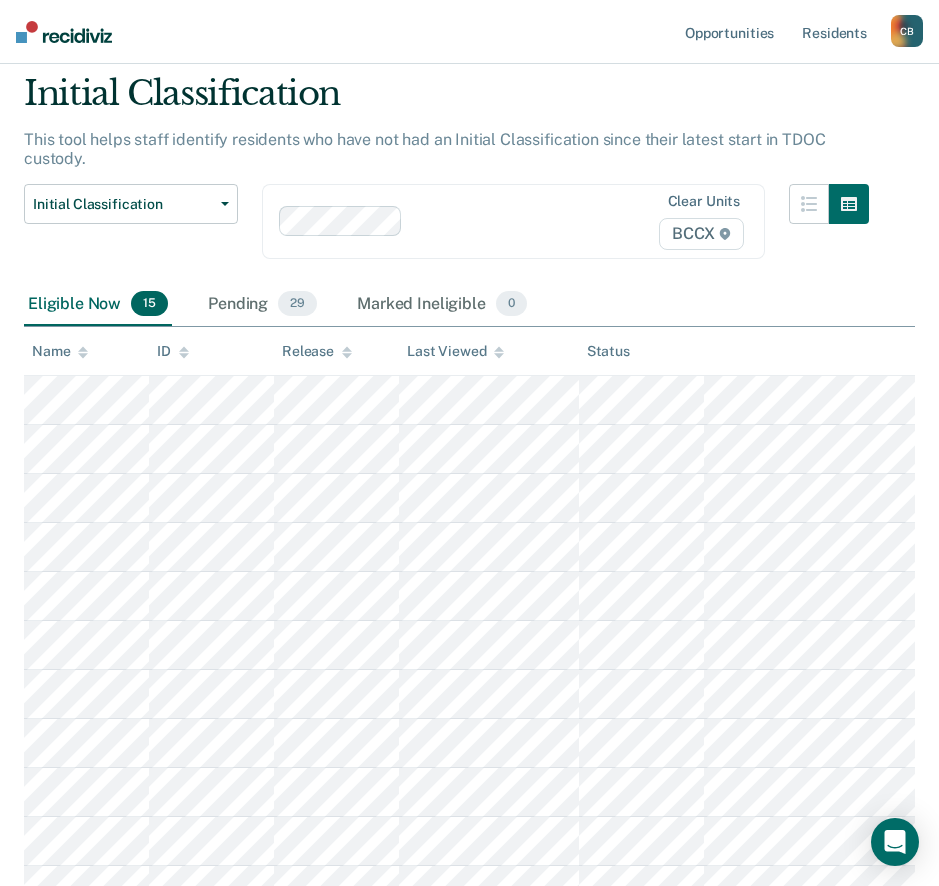 scroll, scrollTop: 100, scrollLeft: 0, axis: vertical 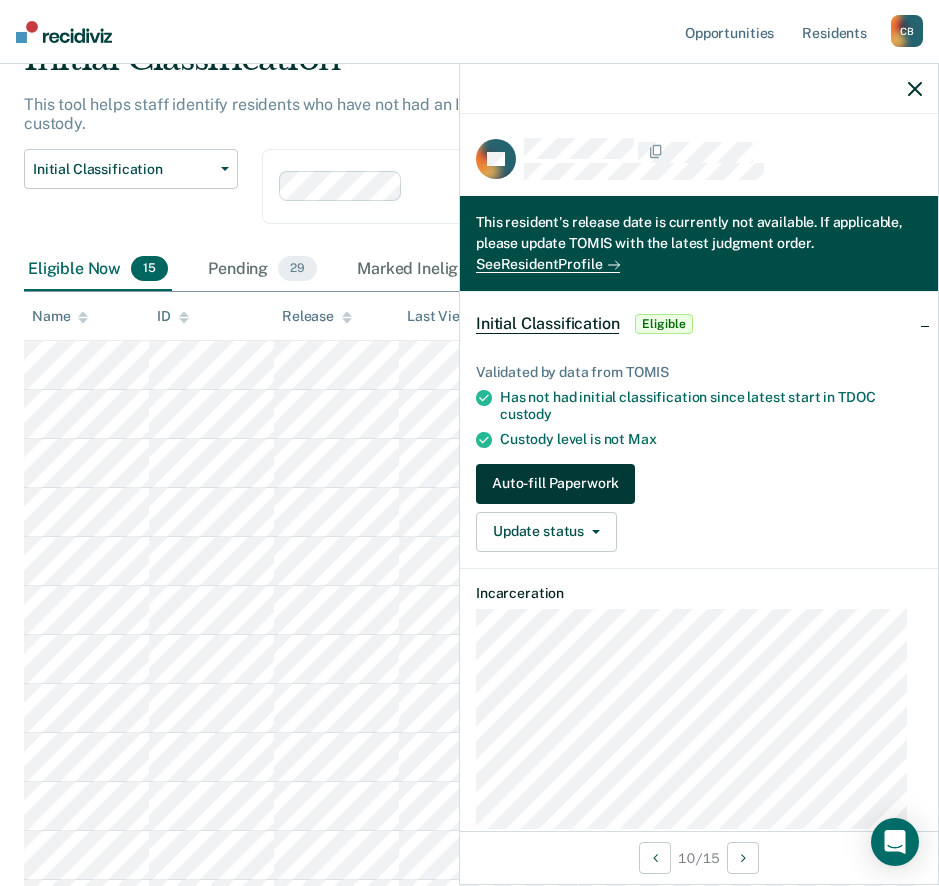 click on "Auto-fill Paperwork" at bounding box center [555, 484] 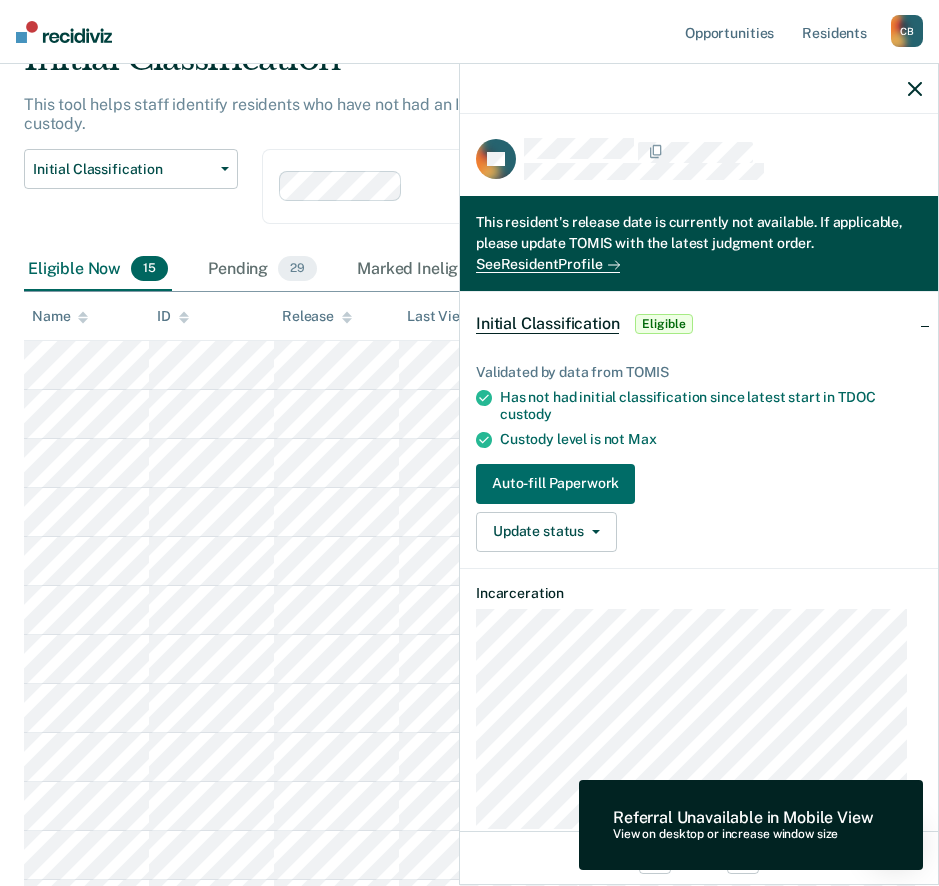 click on "Auto-fill Paperwork Update status [PERSON_NAME] Mark Ineligible" at bounding box center (699, 508) 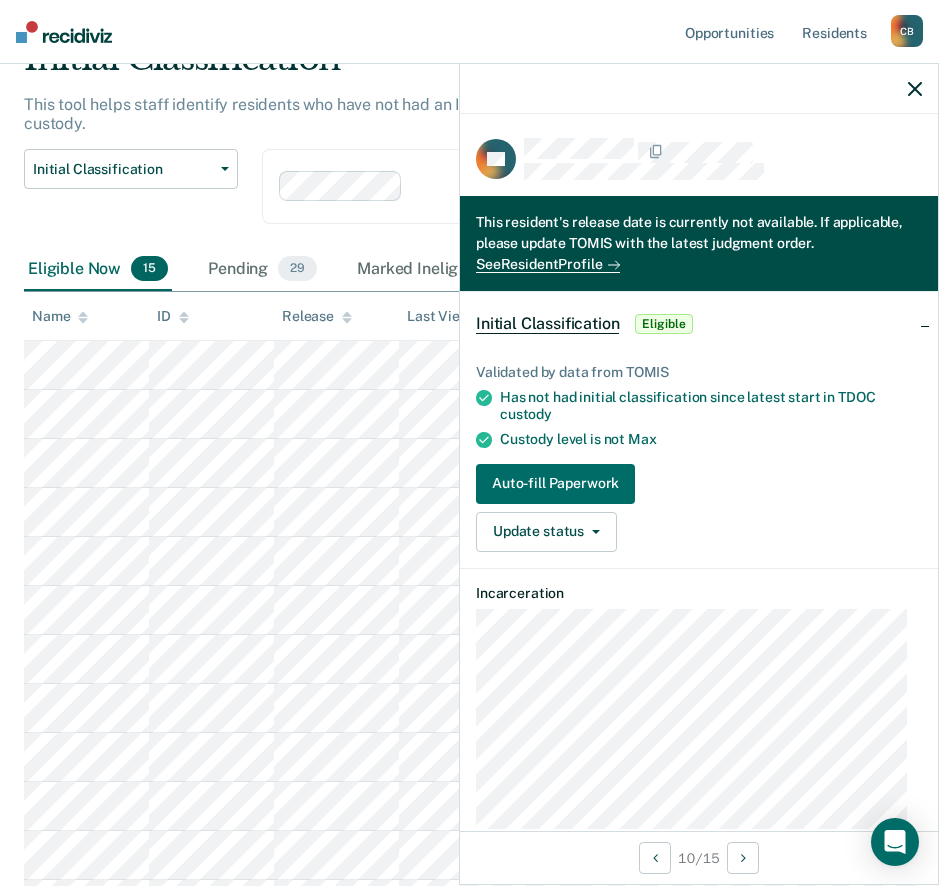 click 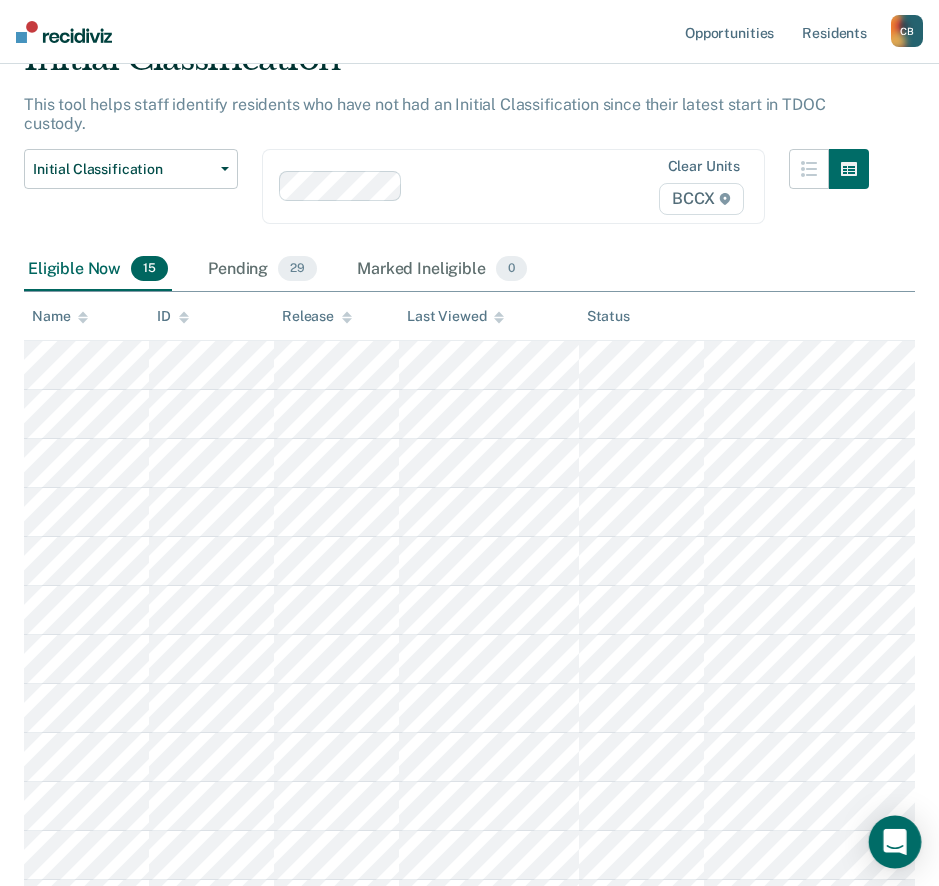 click 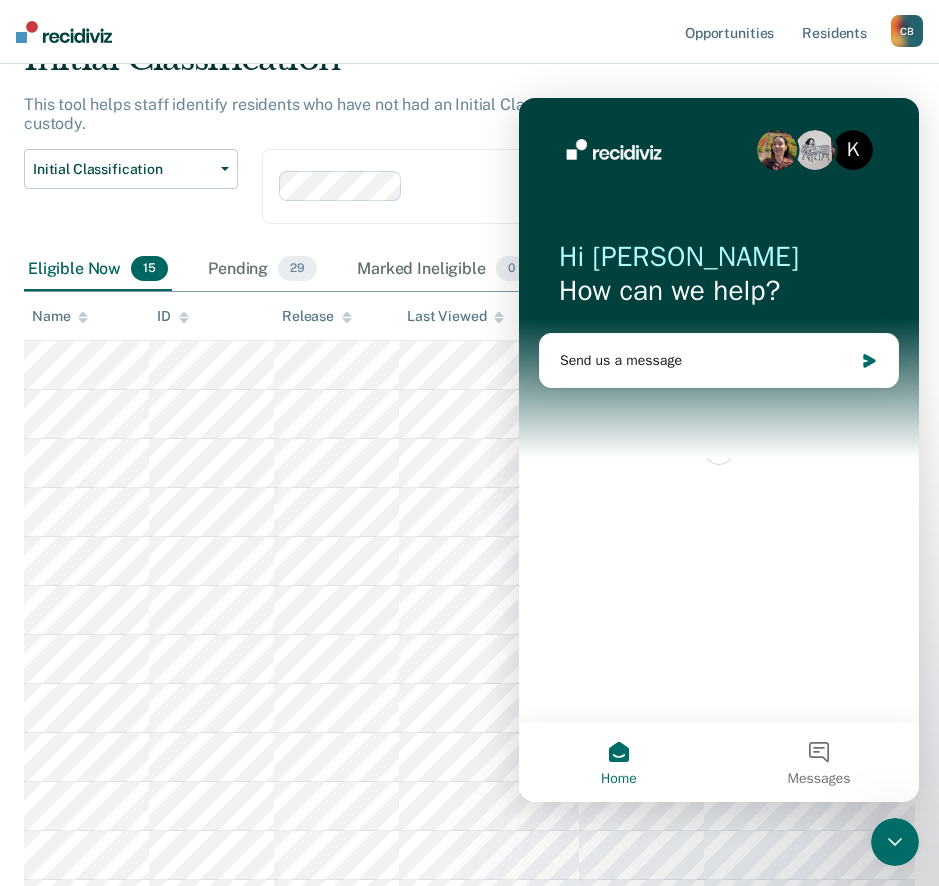 scroll, scrollTop: 0, scrollLeft: 0, axis: both 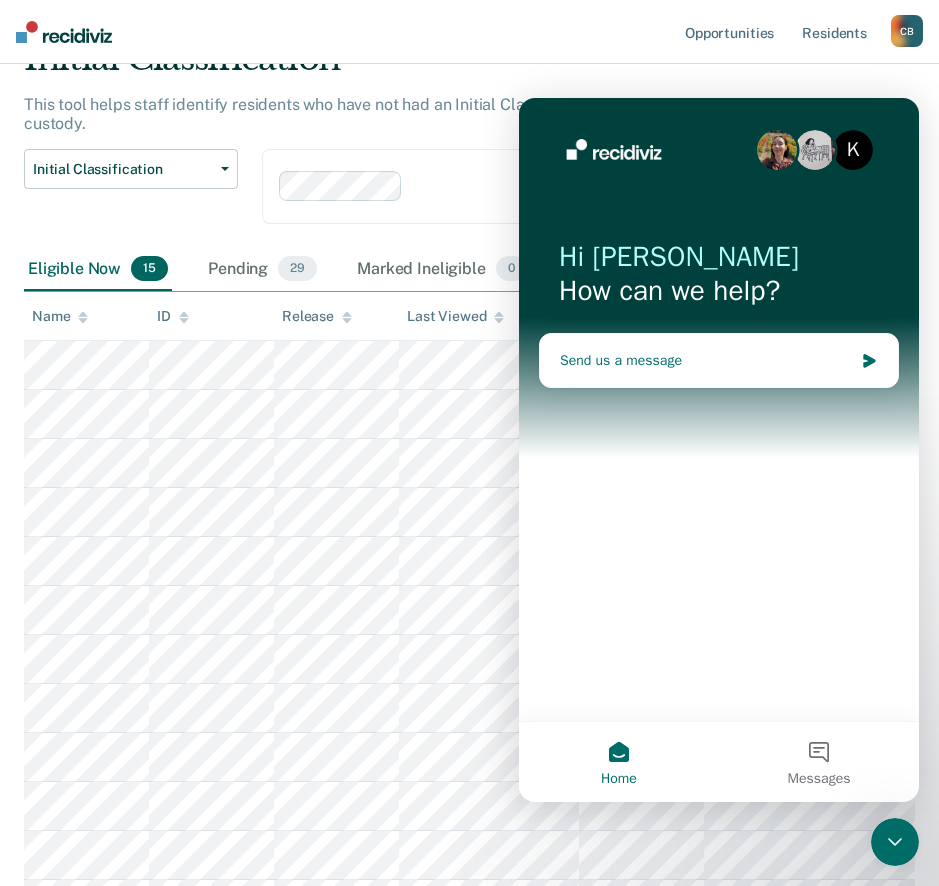 click on "Send us a message" at bounding box center (706, 360) 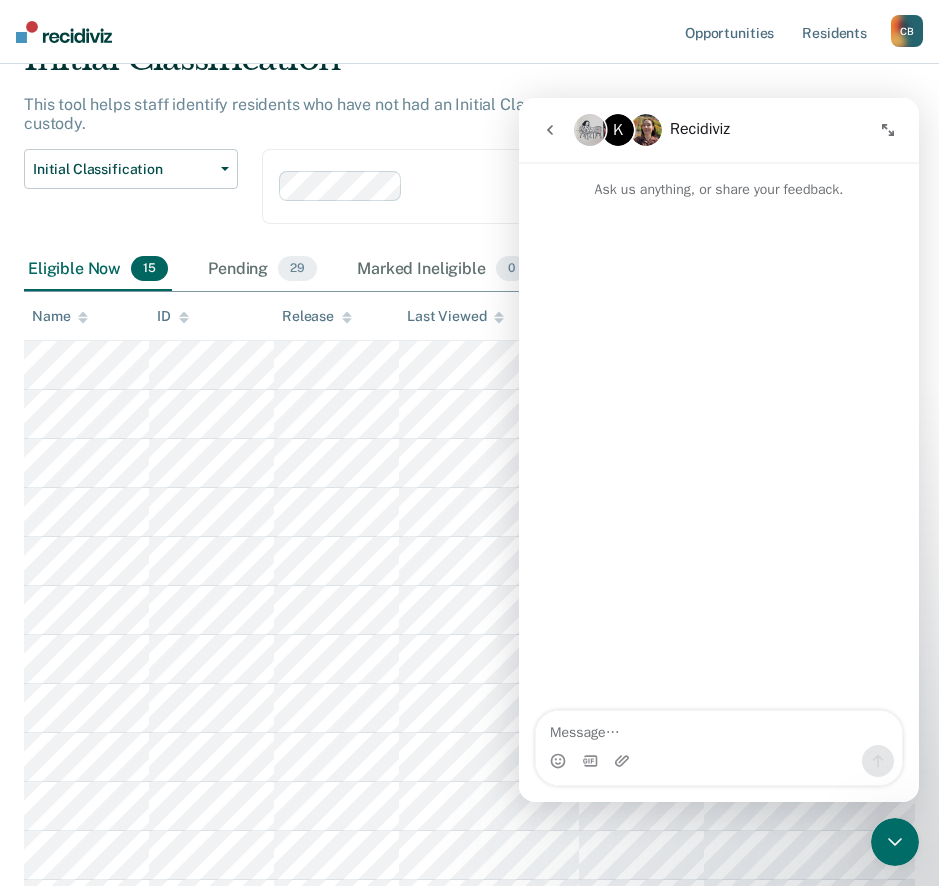 click at bounding box center [719, 456] 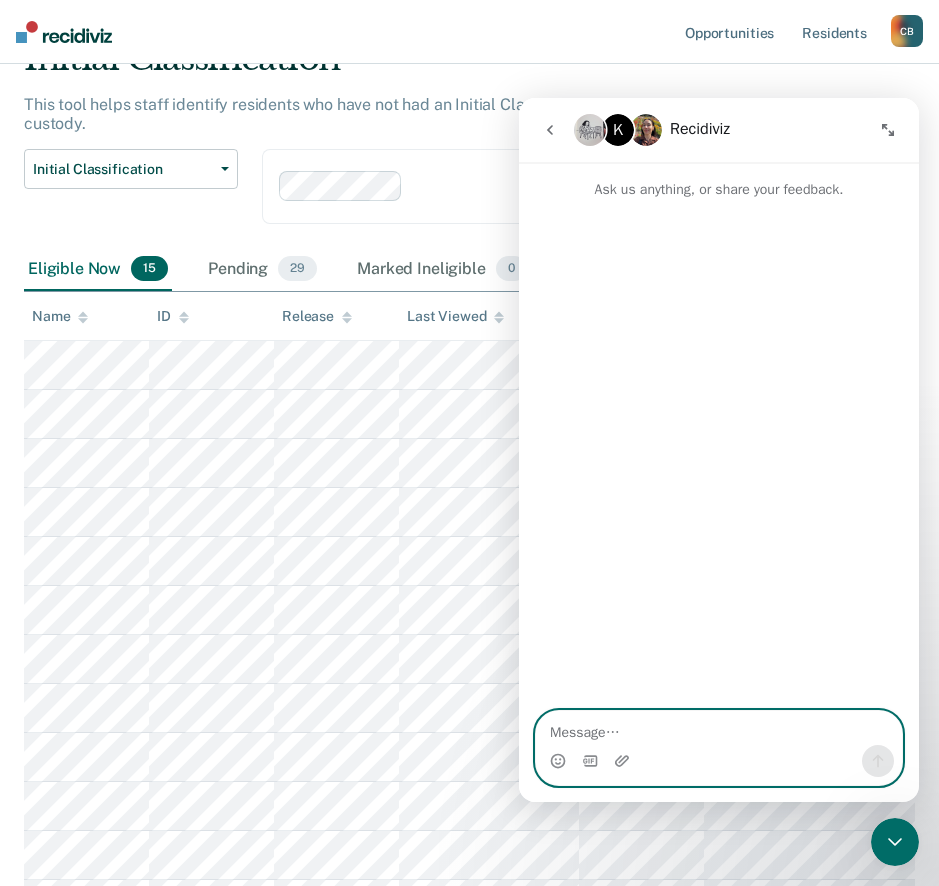 click at bounding box center (719, 728) 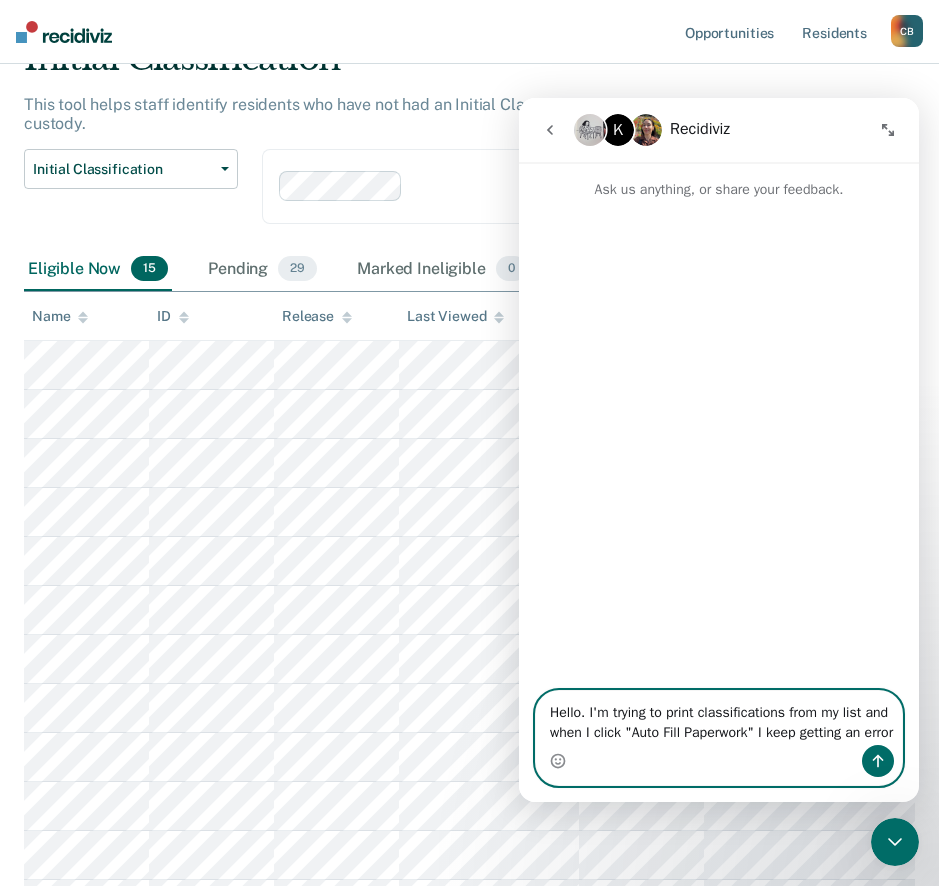 scroll, scrollTop: 0, scrollLeft: 0, axis: both 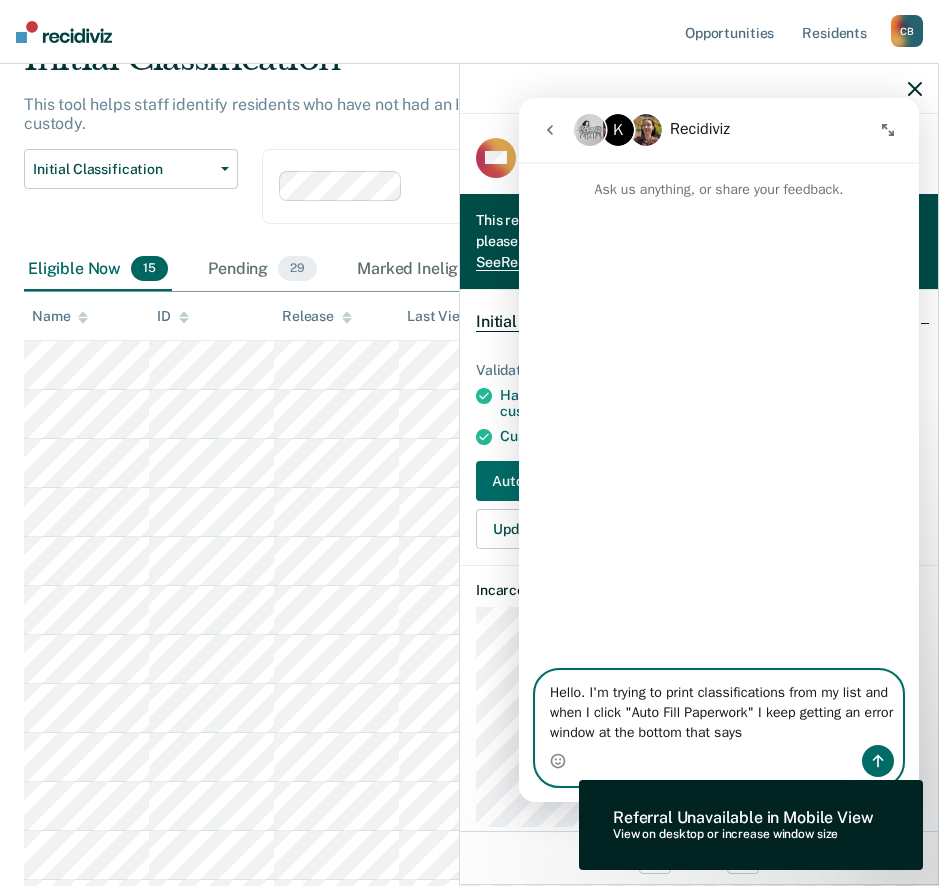 click on "Hello. I'm trying to print classifications from my list and when I click "Auto Fill Paperwork" I keep getting an error window at the bottom that says" at bounding box center (719, 708) 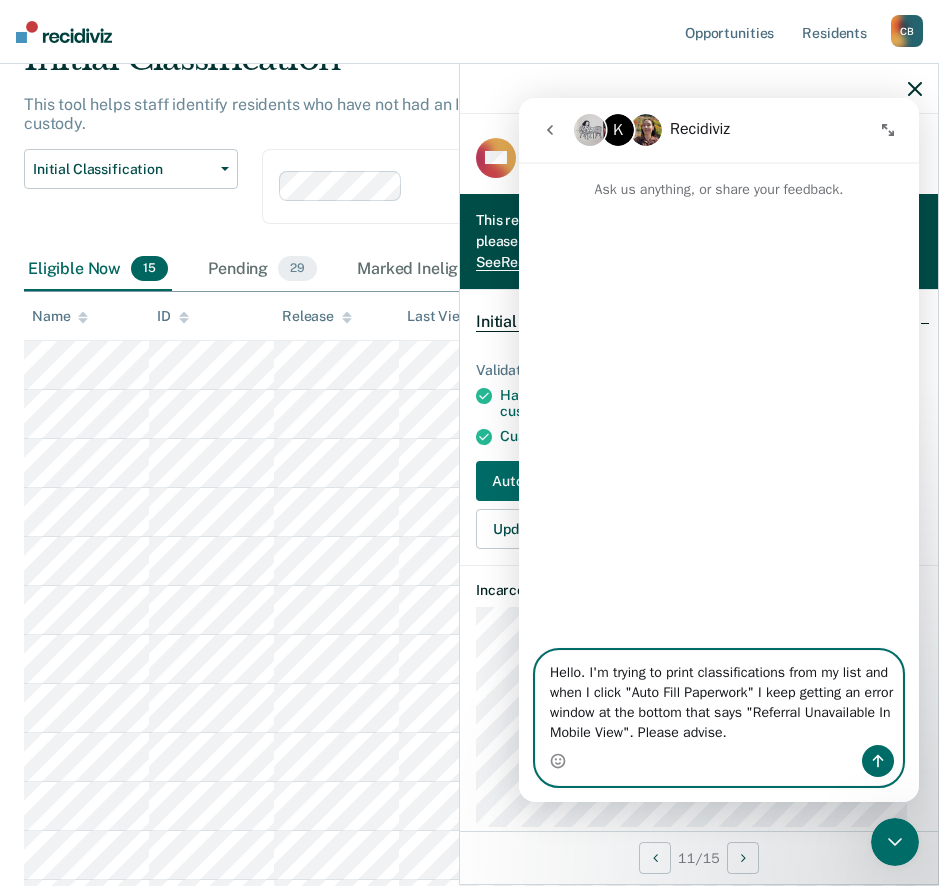 type on "Hello. I'm trying to print classifications from my list and when I click "Auto Fill Paperwork" I keep getting an error window at the bottom that says "Referral Unavailable In Mobile View". Please advise." 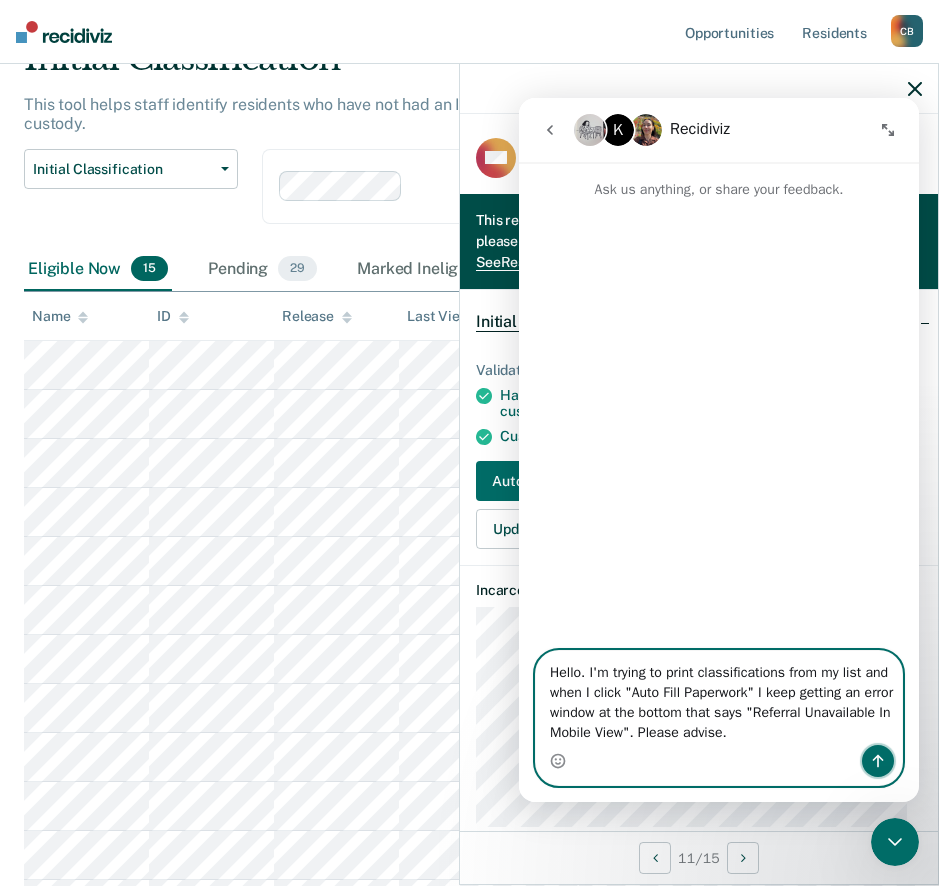 click 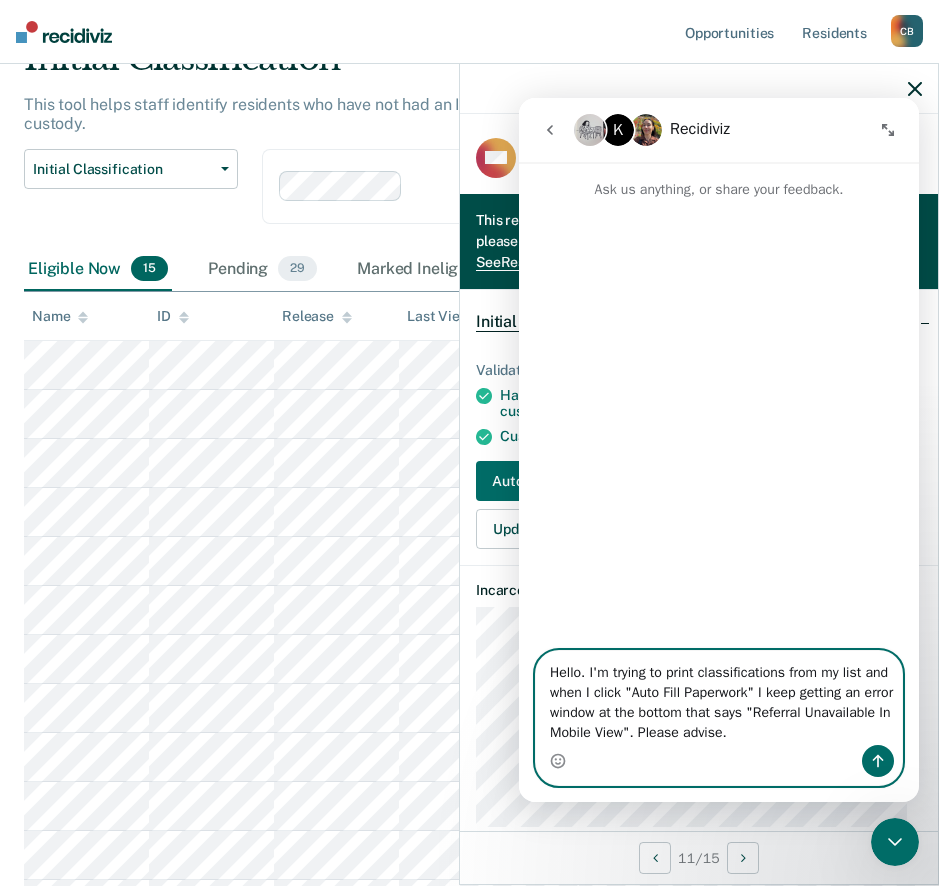 type 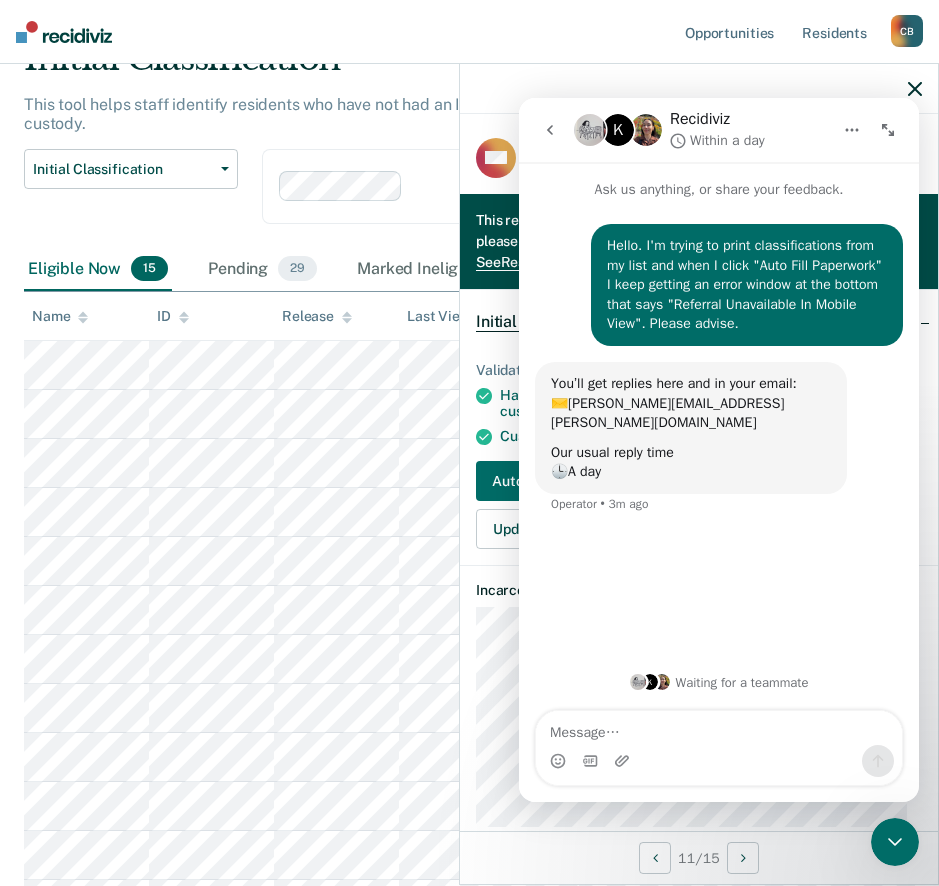 click 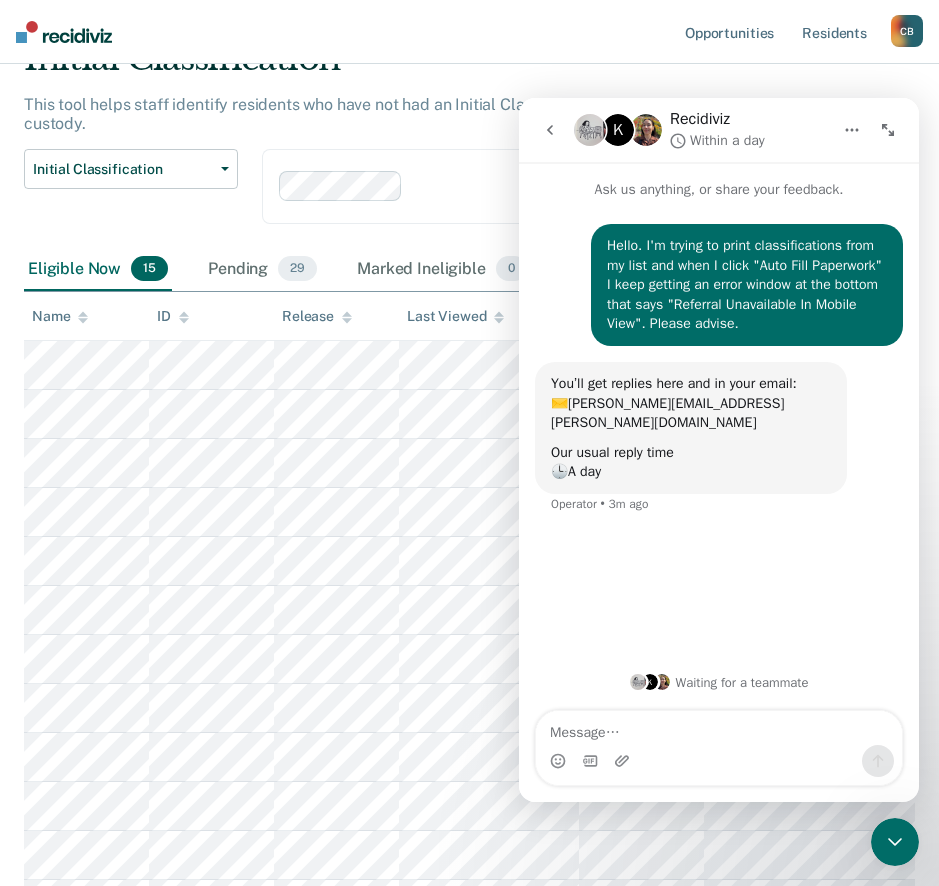 click on "Initial Classification Custody Level Downgrade Annual Reclassification Initial Classification Clear   units BCCX" at bounding box center [446, 198] 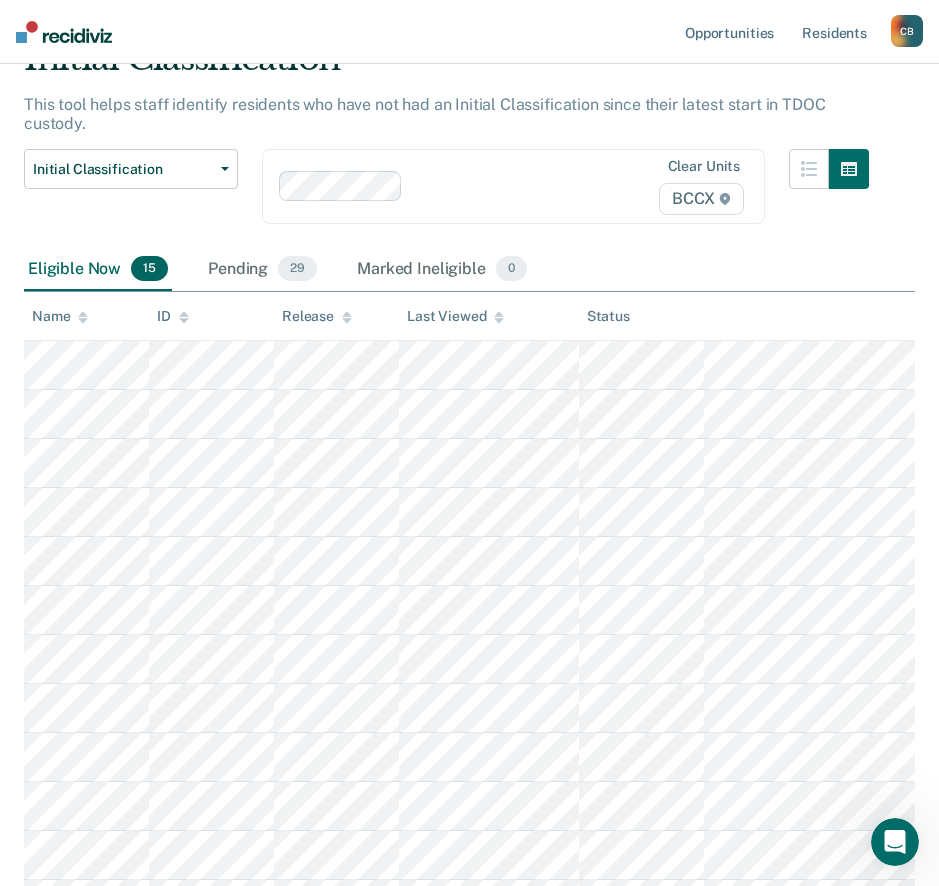 scroll, scrollTop: 0, scrollLeft: 0, axis: both 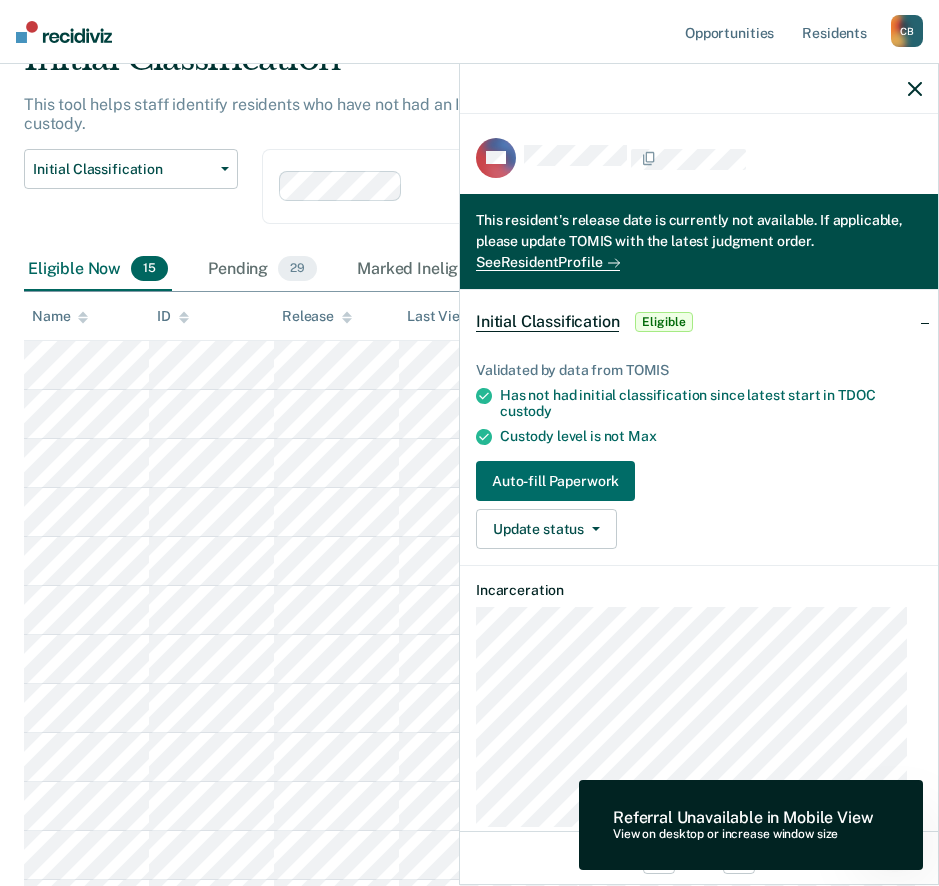 click at bounding box center [699, 89] 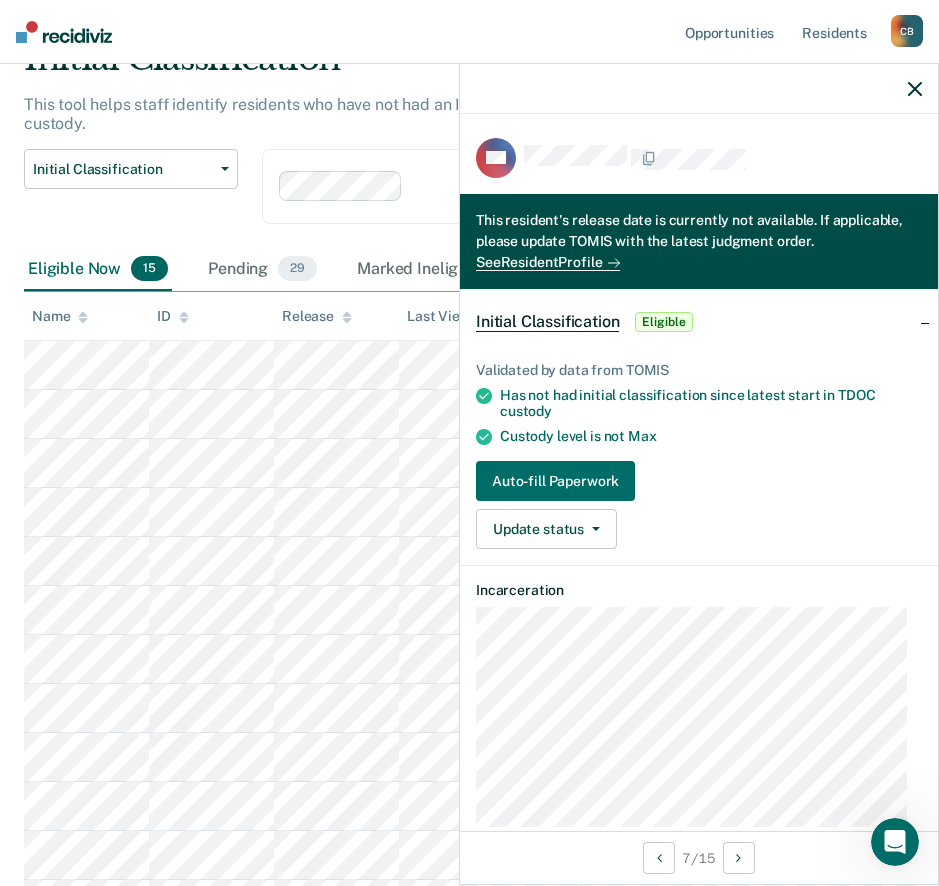 click at bounding box center (699, 89) 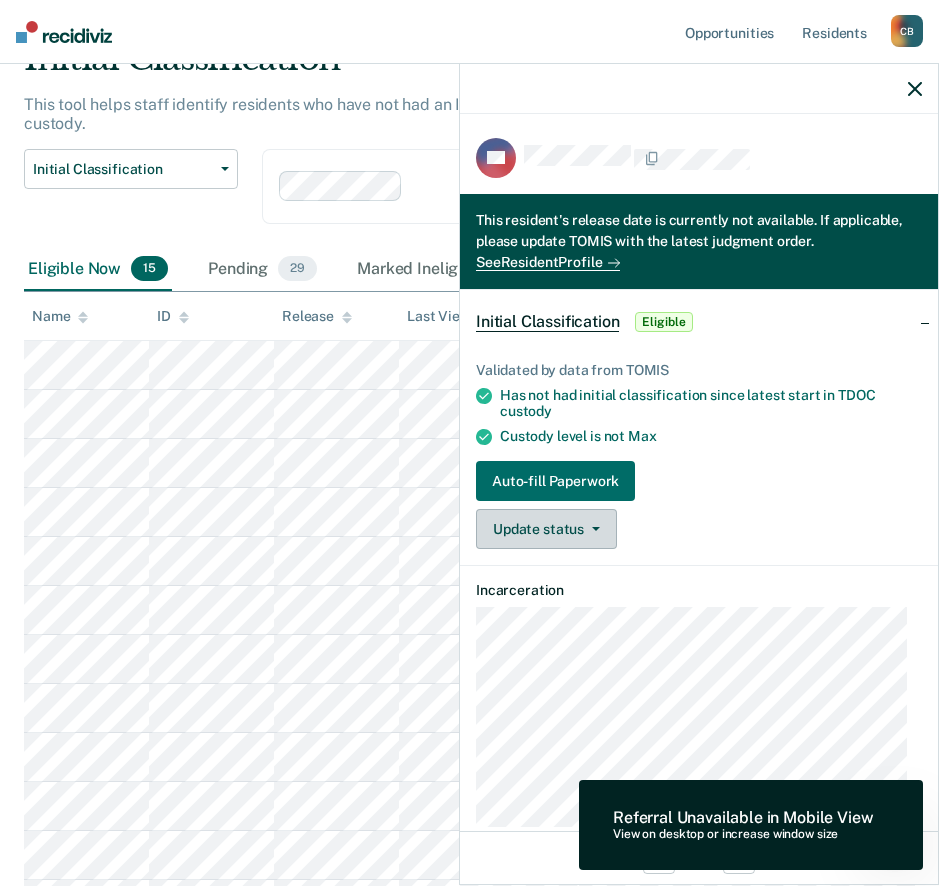 click on "Update status" at bounding box center (546, 529) 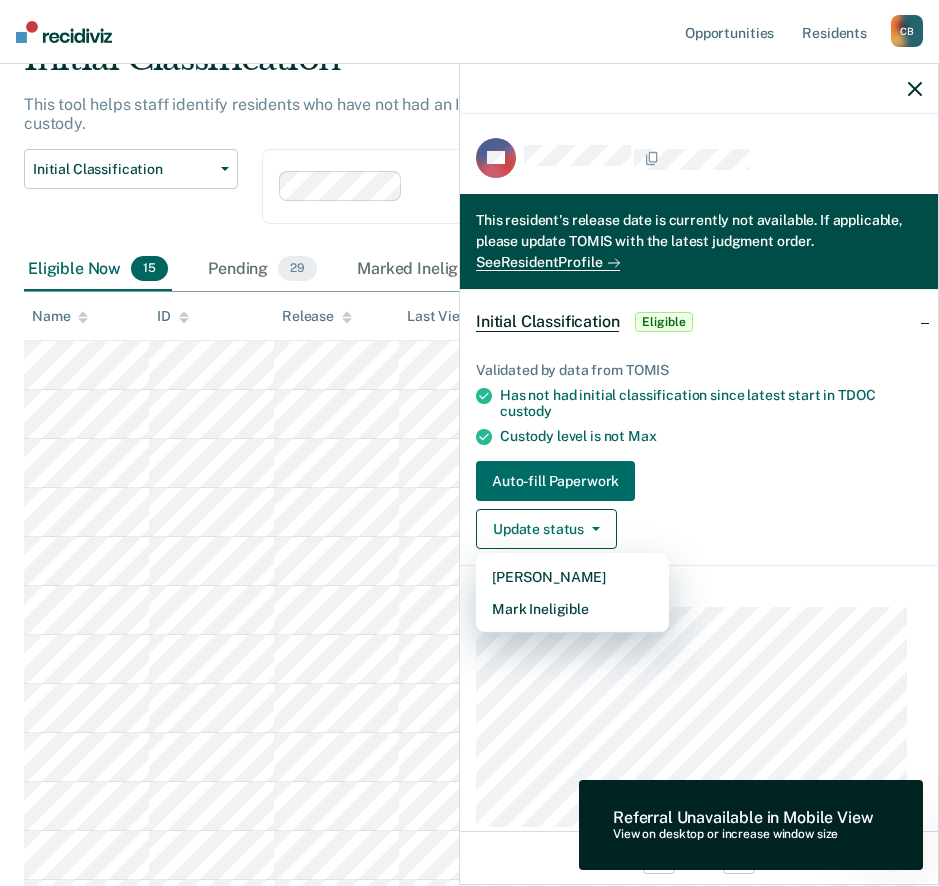click on "Auto-fill Paperwork Update status [PERSON_NAME] Mark Ineligible" at bounding box center [699, 505] 